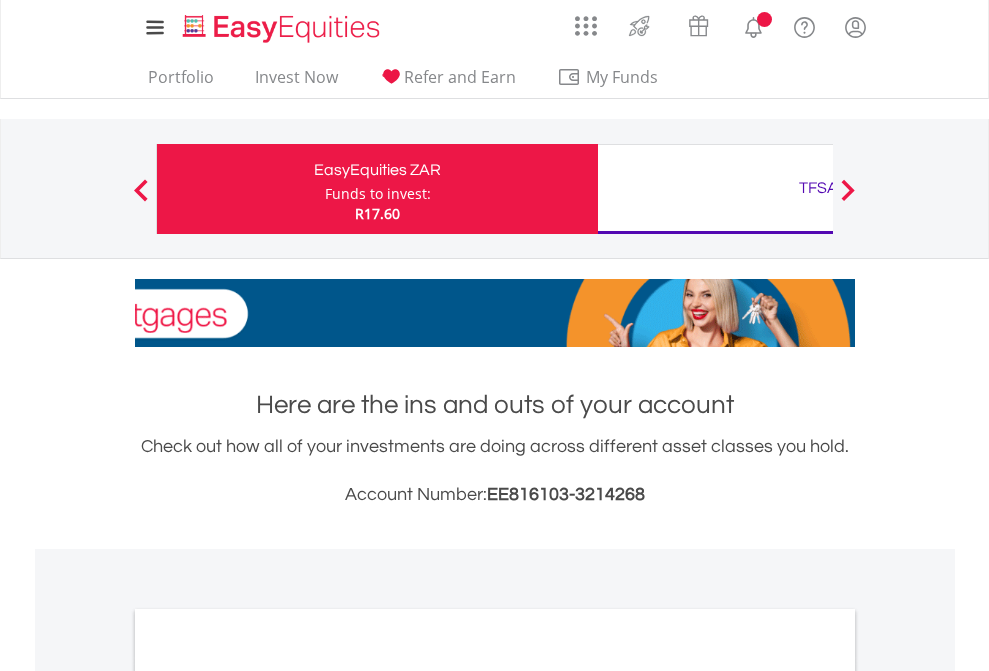 scroll, scrollTop: 0, scrollLeft: 0, axis: both 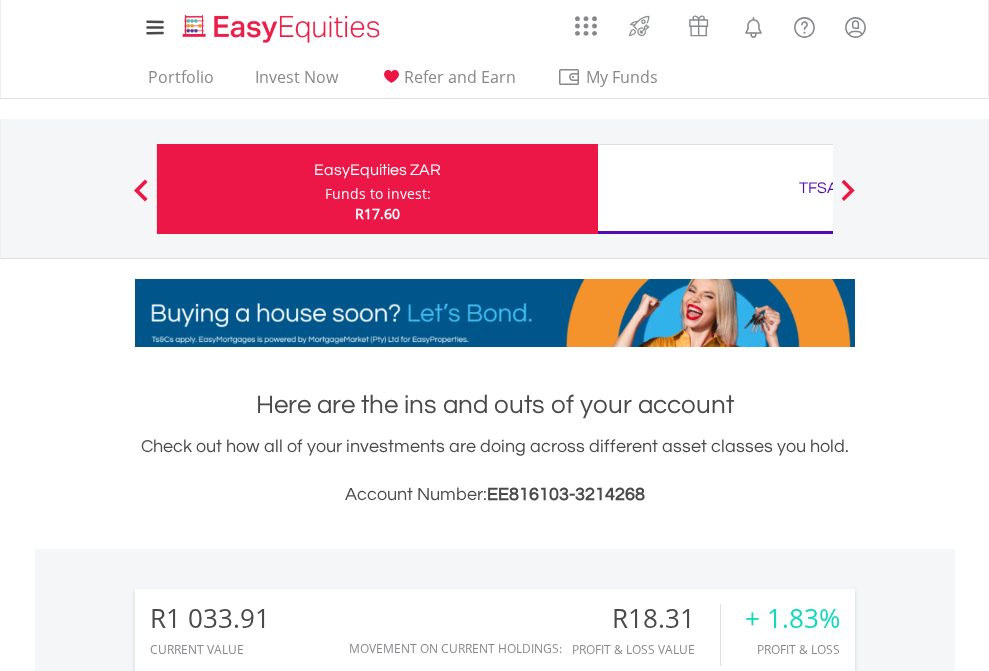 click on "Funds to invest:" at bounding box center [378, 194] 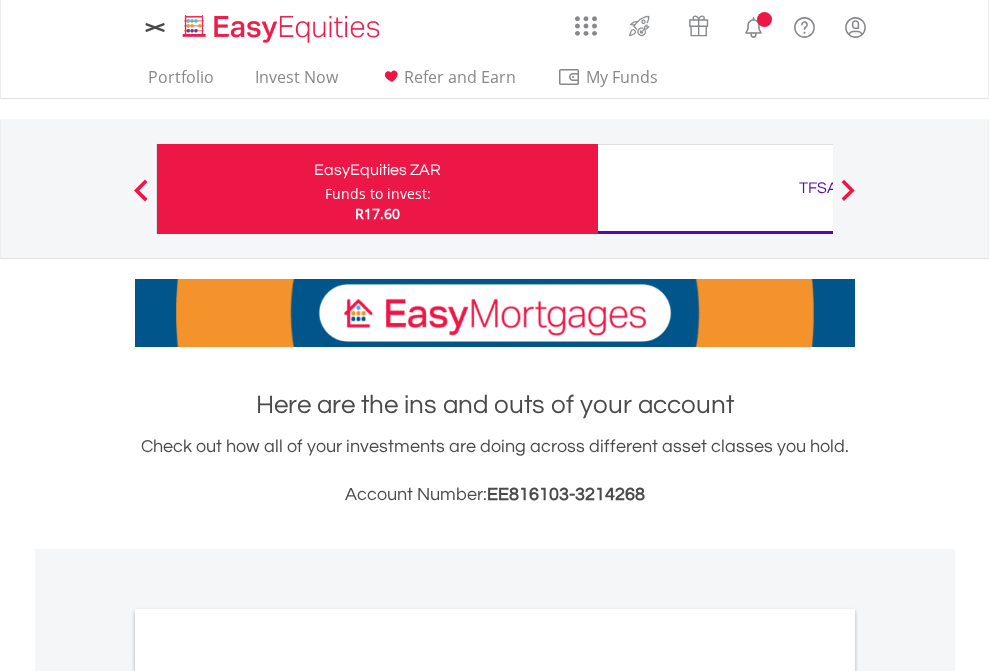 scroll, scrollTop: 0, scrollLeft: 0, axis: both 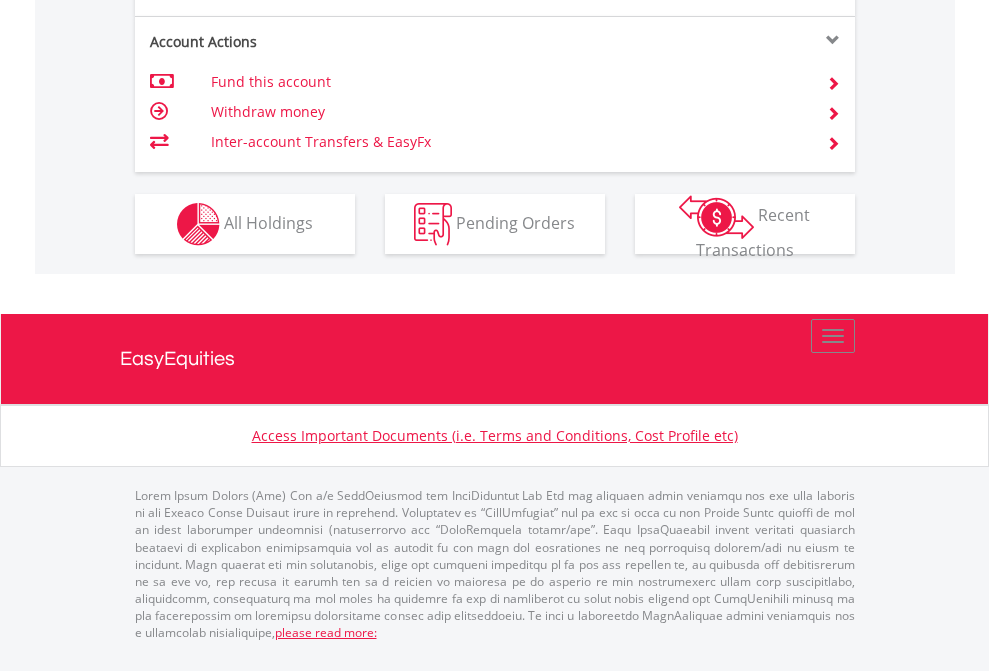 click on "Investment types" at bounding box center (706, -337) 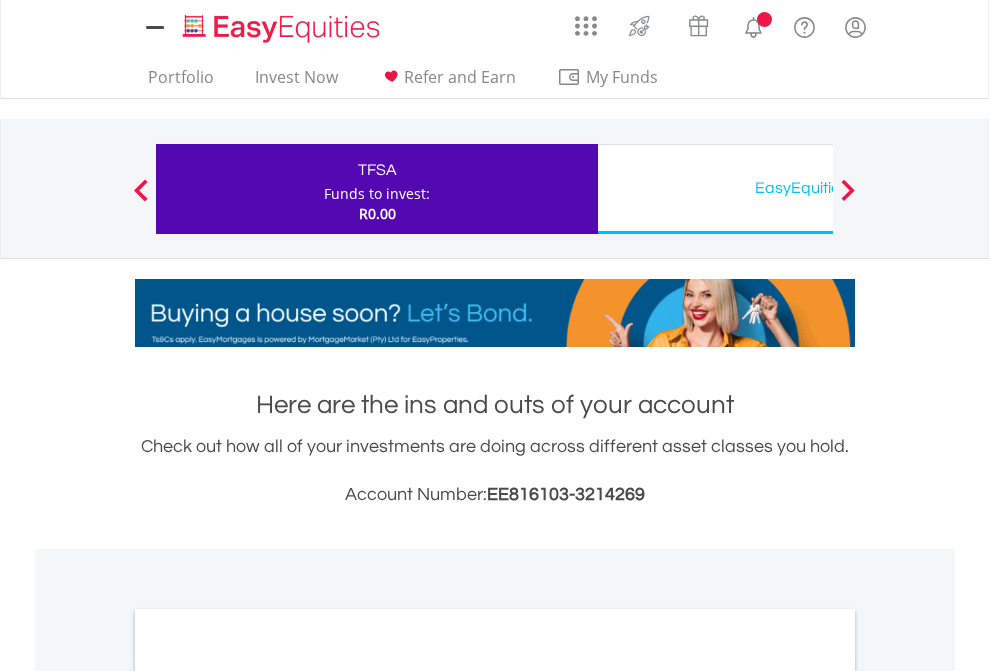 scroll, scrollTop: 0, scrollLeft: 0, axis: both 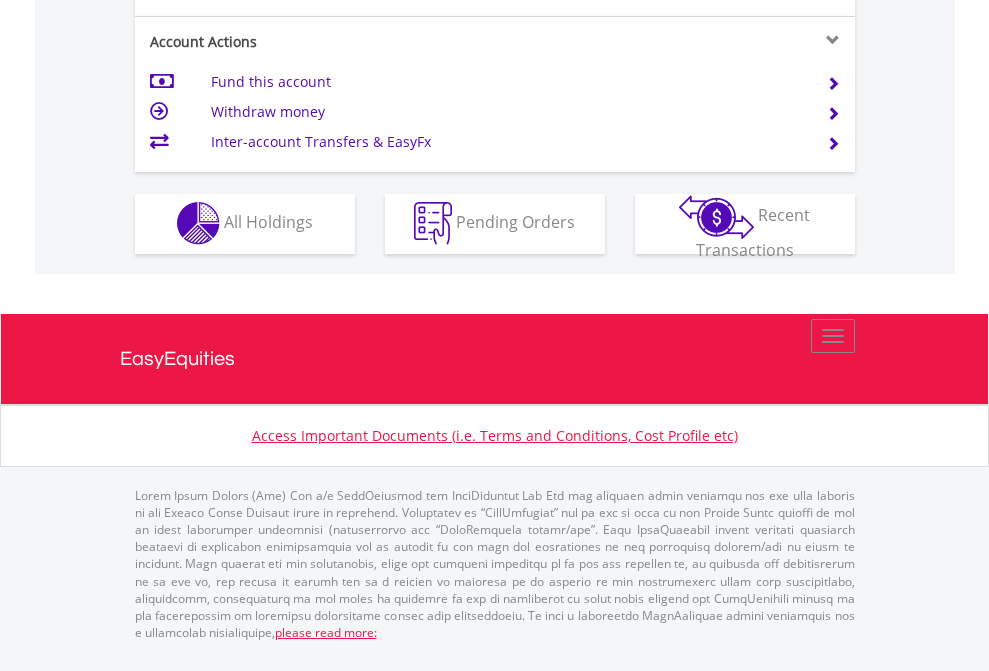 click on "Investment types" at bounding box center [706, -353] 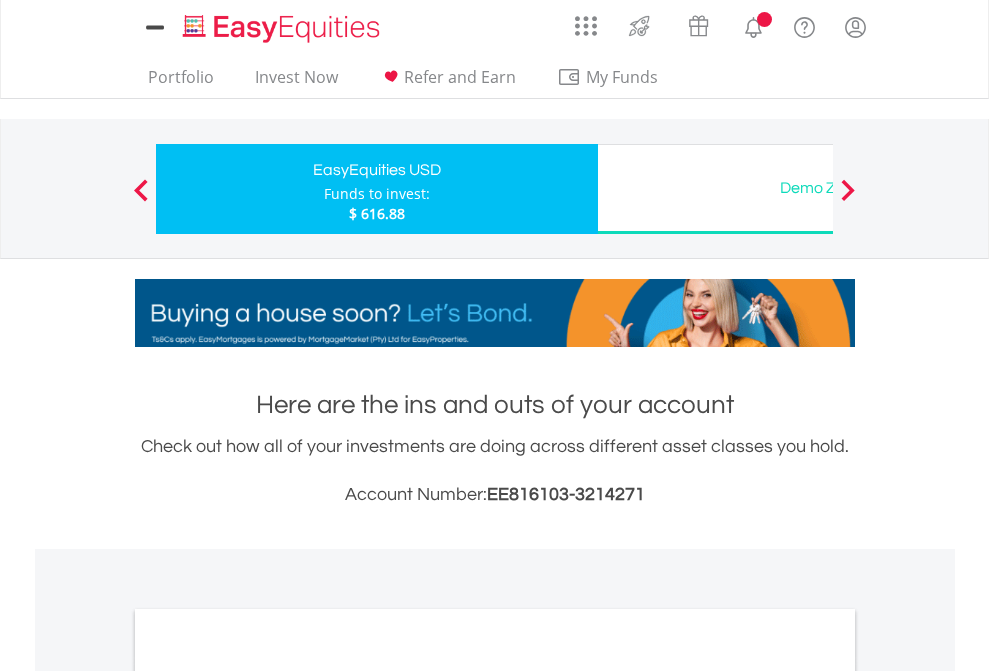 scroll, scrollTop: 0, scrollLeft: 0, axis: both 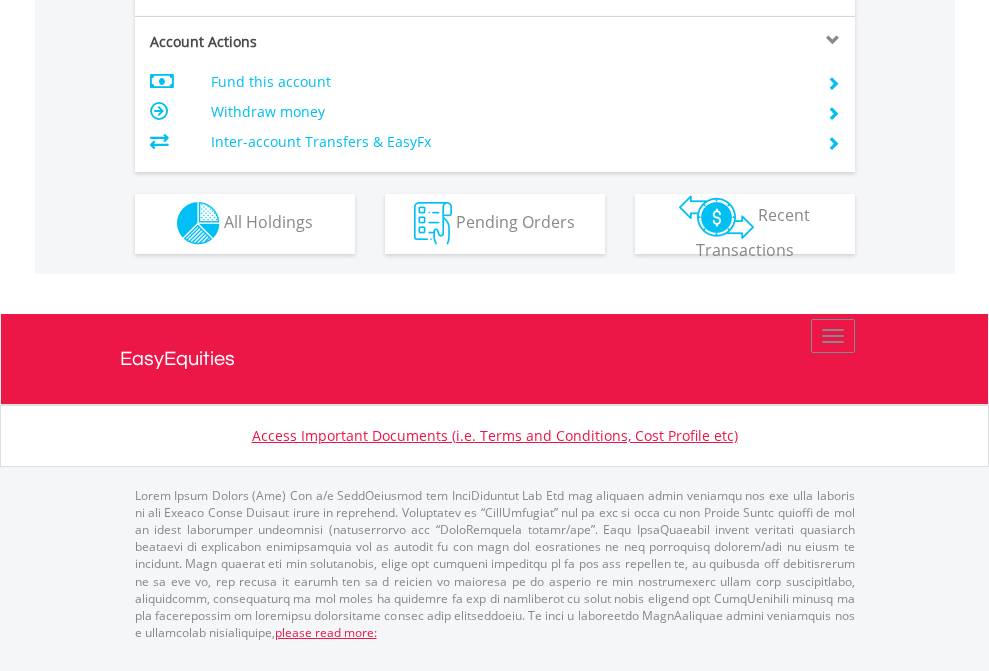 click on "Investment types" at bounding box center [706, -353] 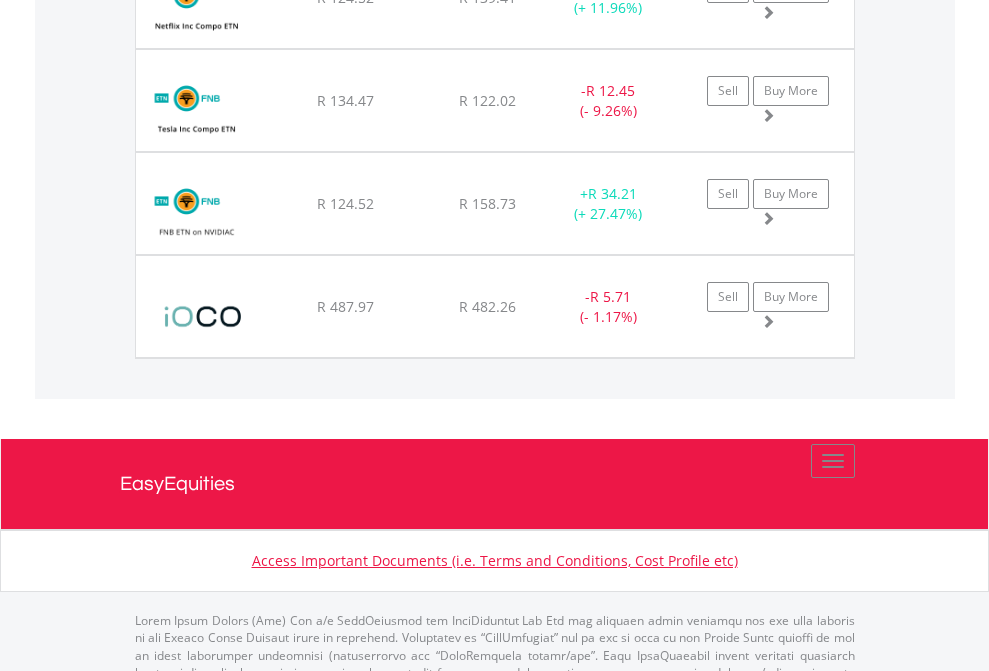 scroll, scrollTop: 2345, scrollLeft: 0, axis: vertical 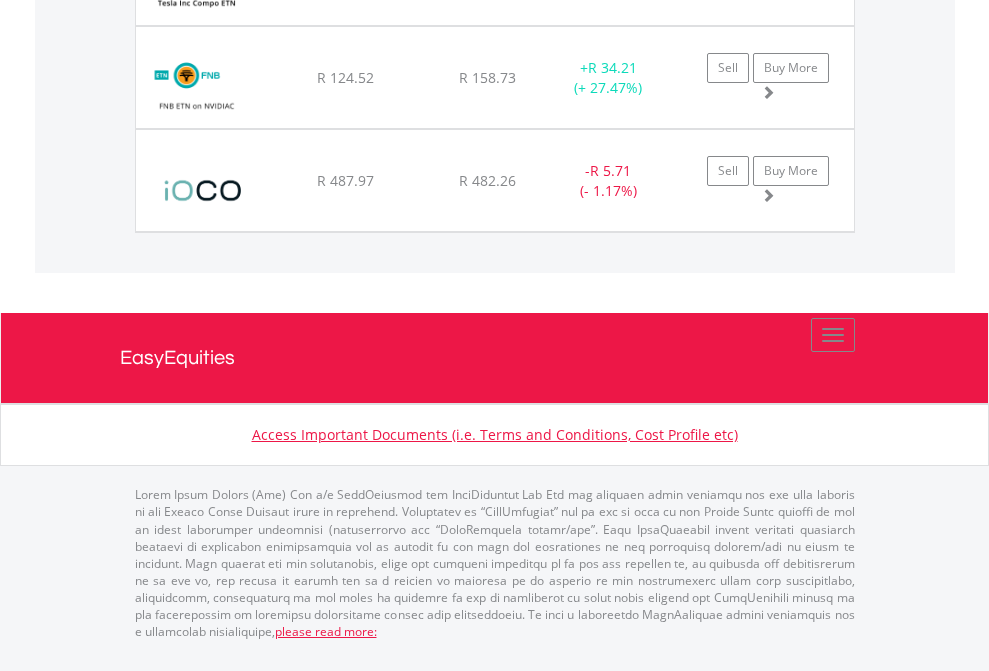 click on "TFSA" at bounding box center (818, -1871) 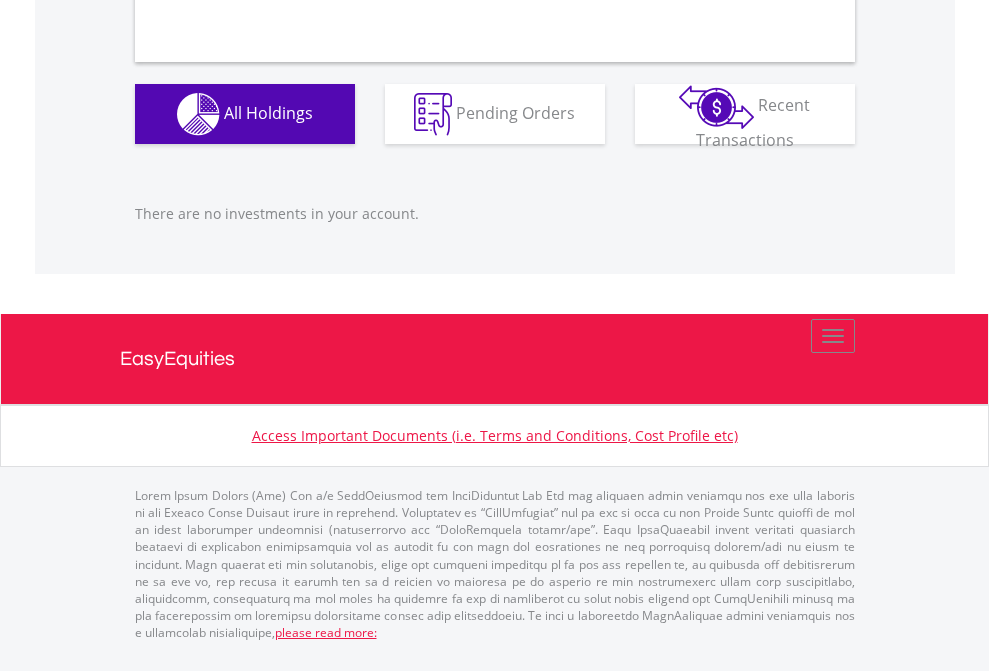 scroll, scrollTop: 1980, scrollLeft: 0, axis: vertical 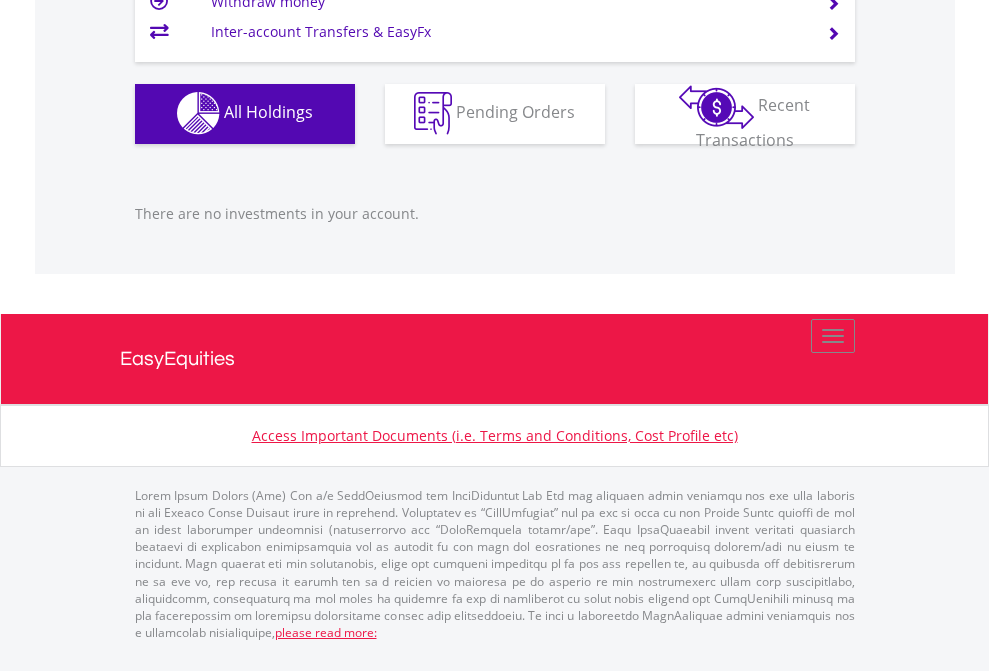 click on "EasyEquities USD" at bounding box center (818, -1142) 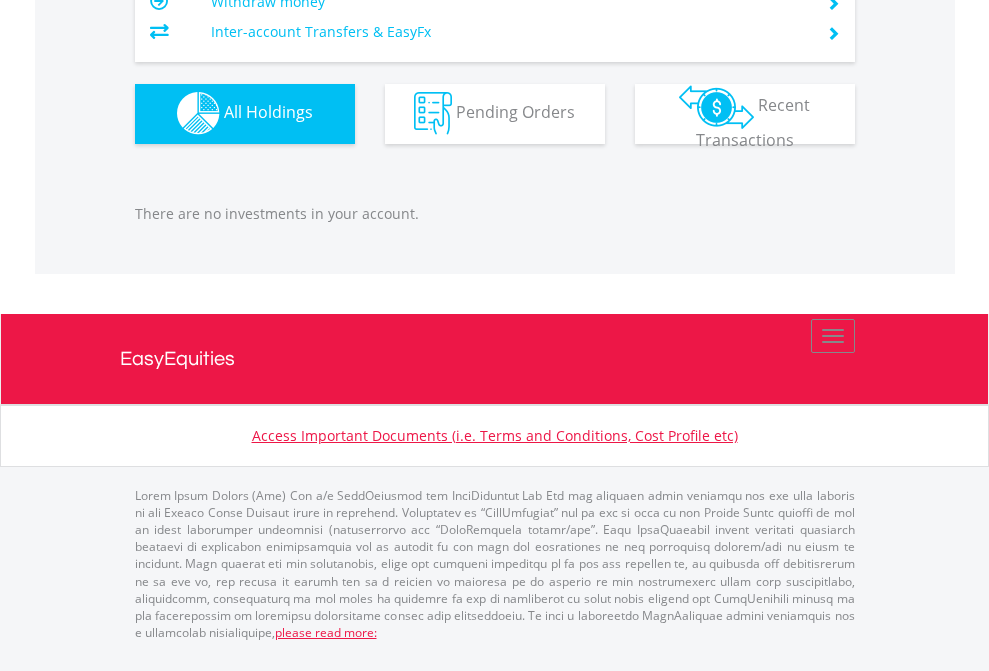 scroll, scrollTop: 1980, scrollLeft: 0, axis: vertical 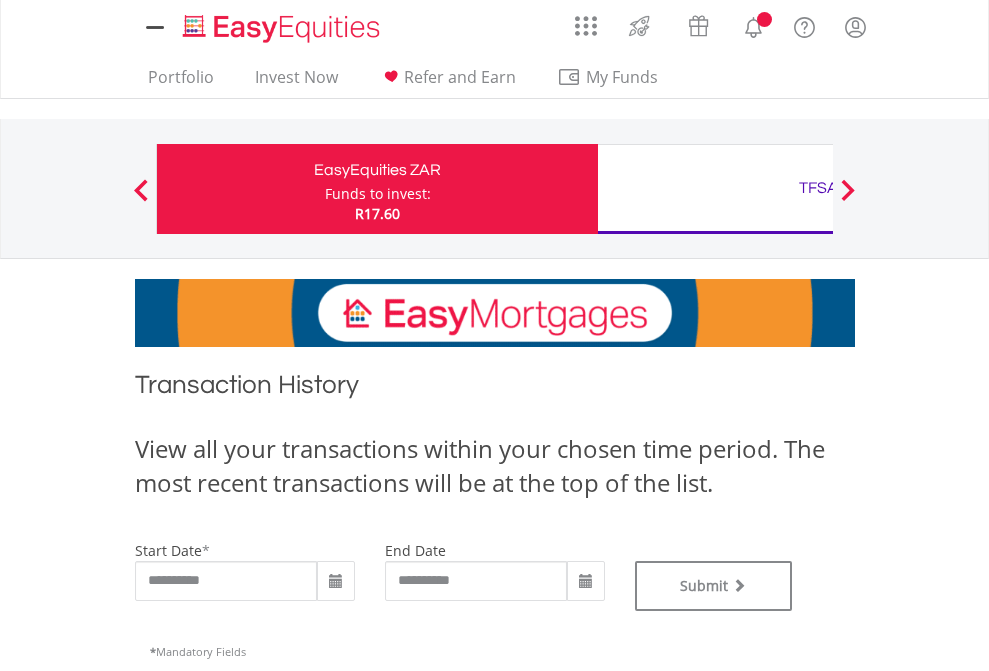 type on "**********" 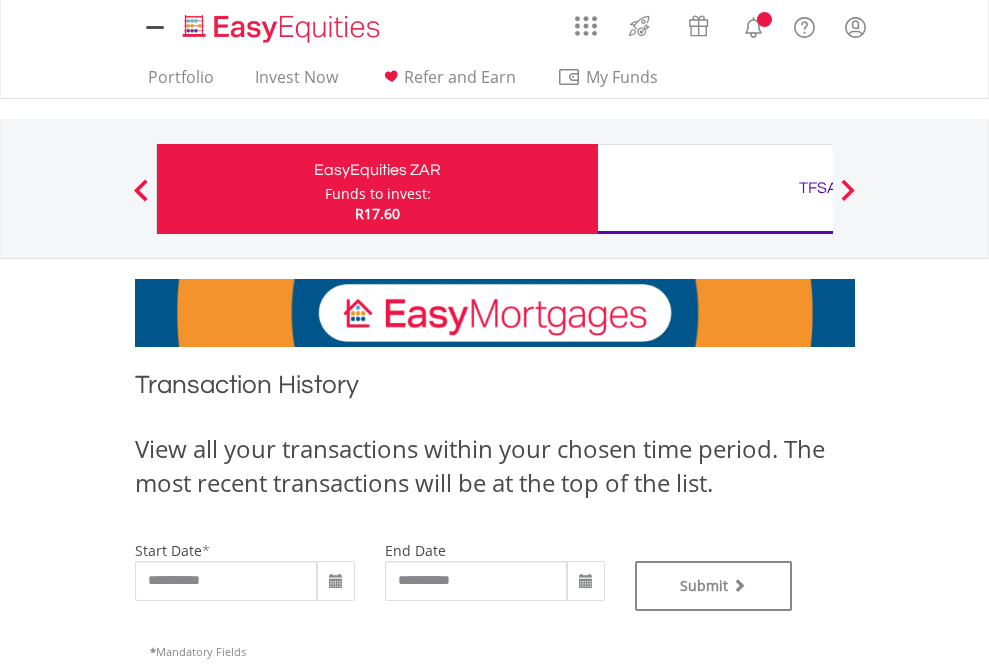 scroll, scrollTop: 0, scrollLeft: 0, axis: both 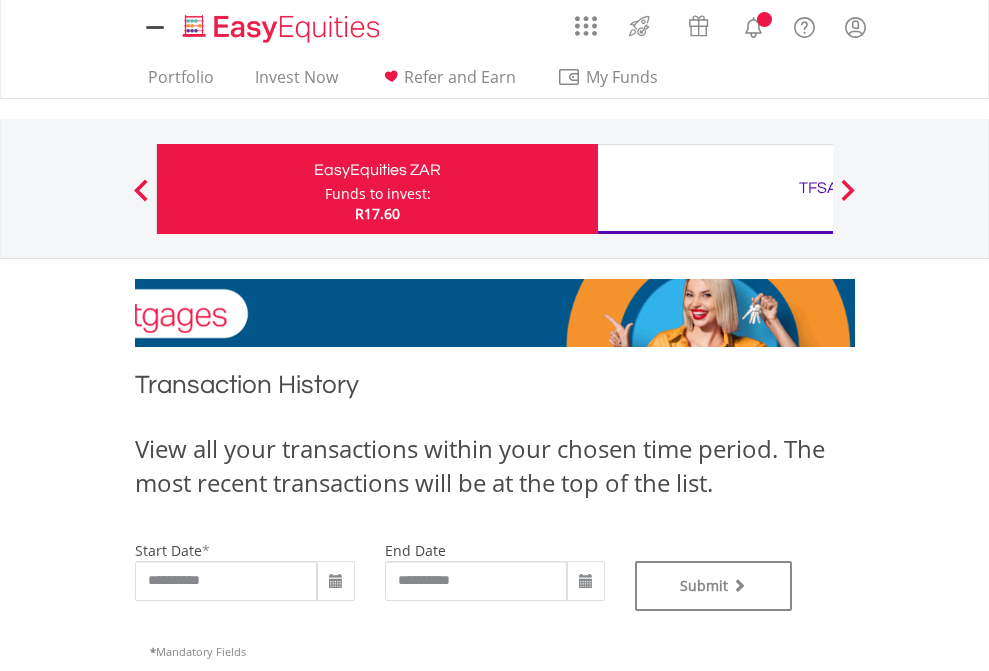 type on "**********" 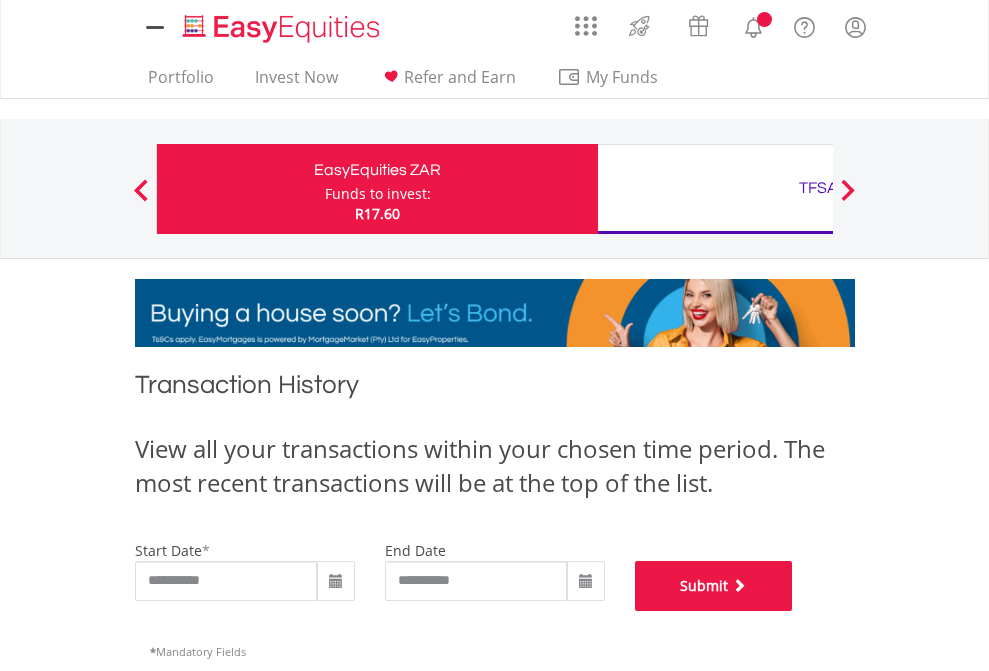 click on "Submit" at bounding box center (714, 586) 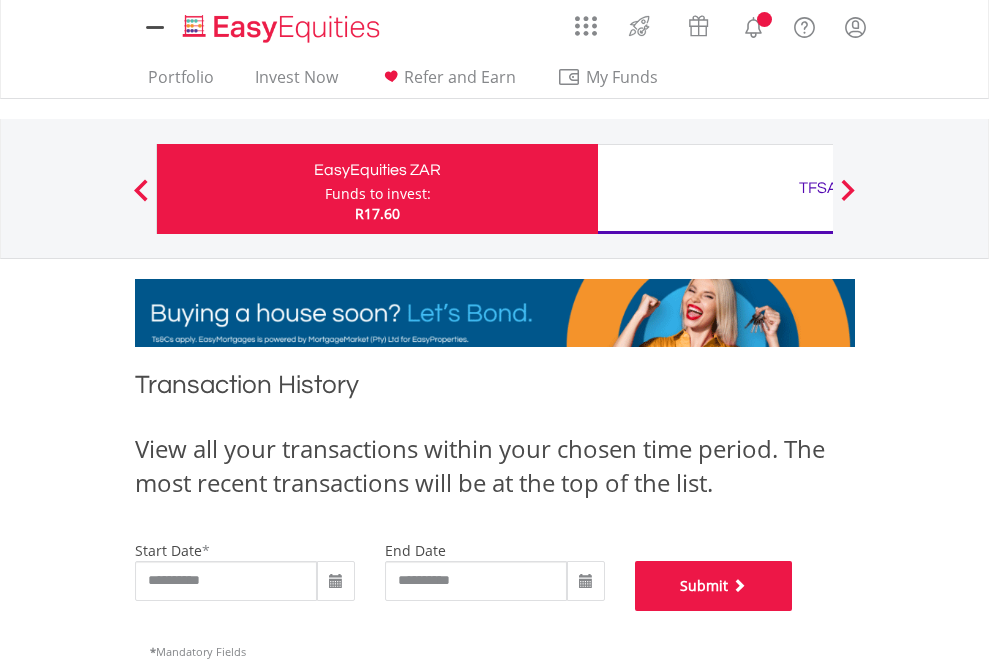 scroll, scrollTop: 811, scrollLeft: 0, axis: vertical 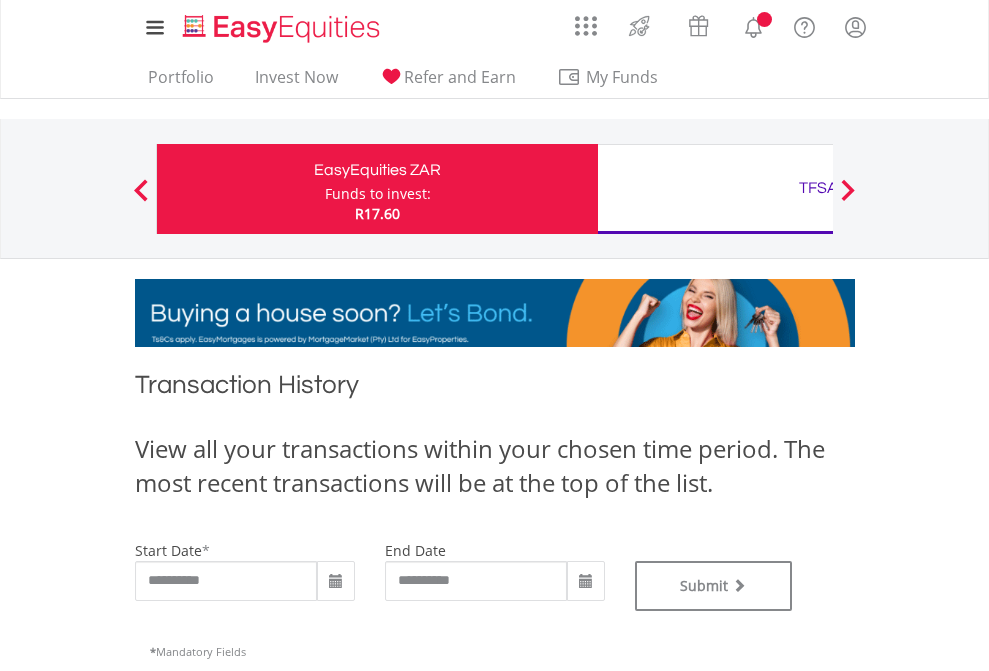 click on "TFSA" at bounding box center [818, 188] 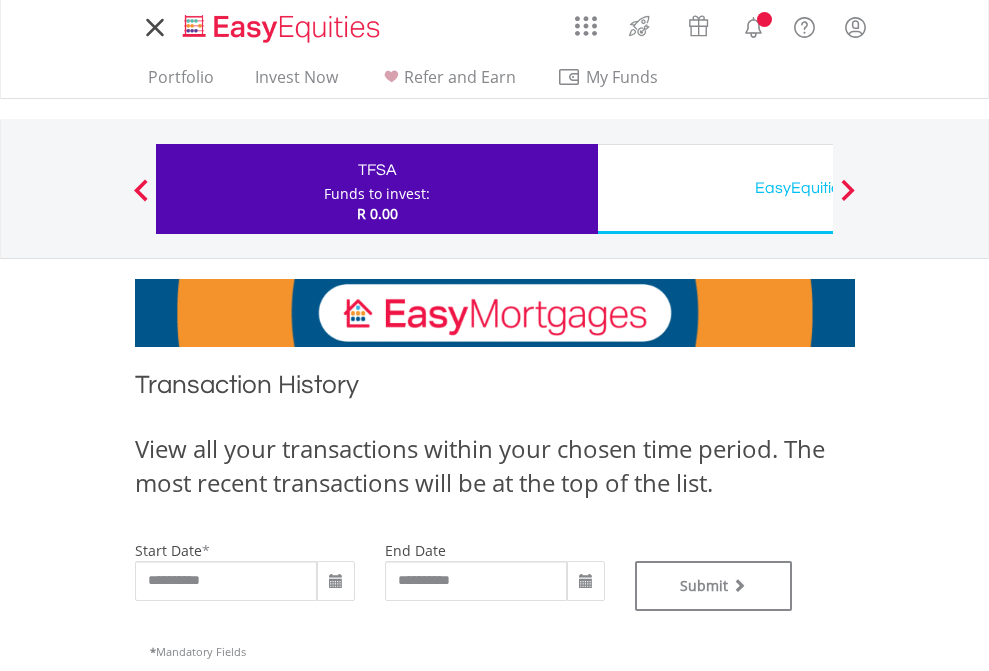 type on "**********" 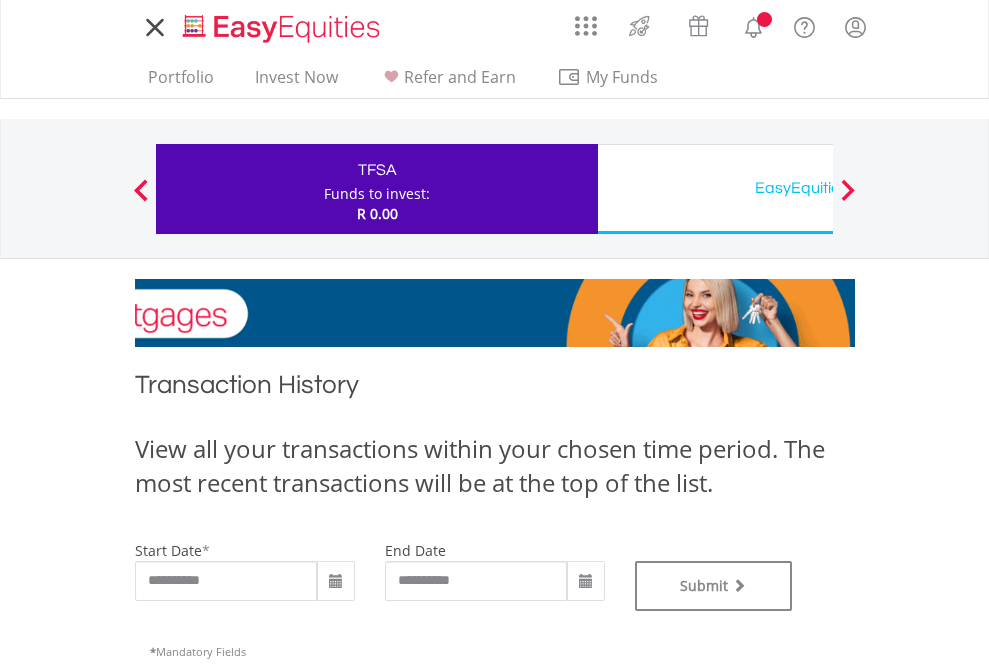 scroll, scrollTop: 0, scrollLeft: 0, axis: both 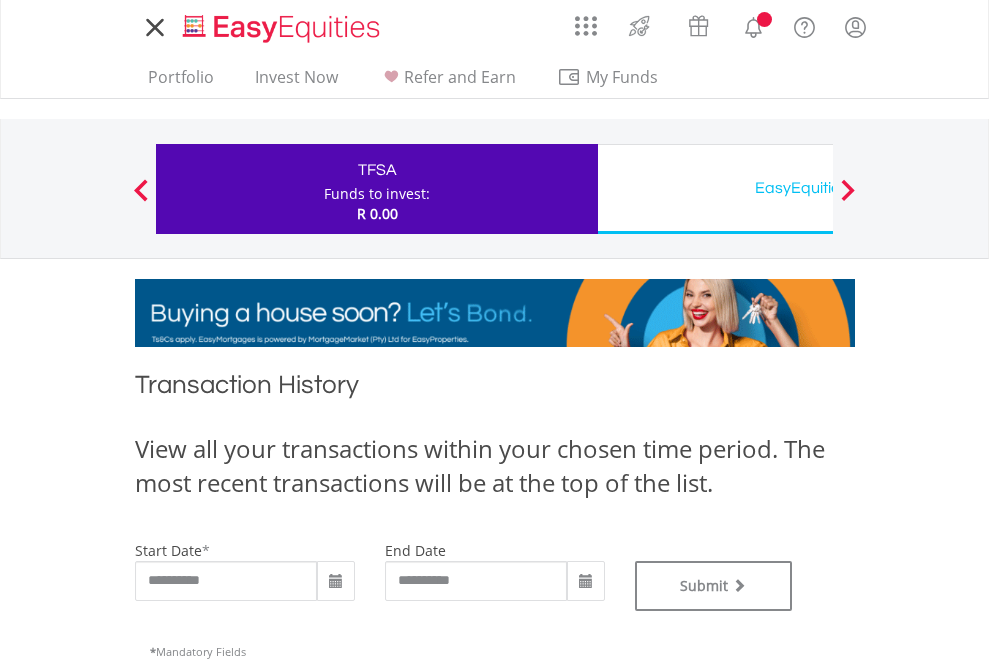 type on "**********" 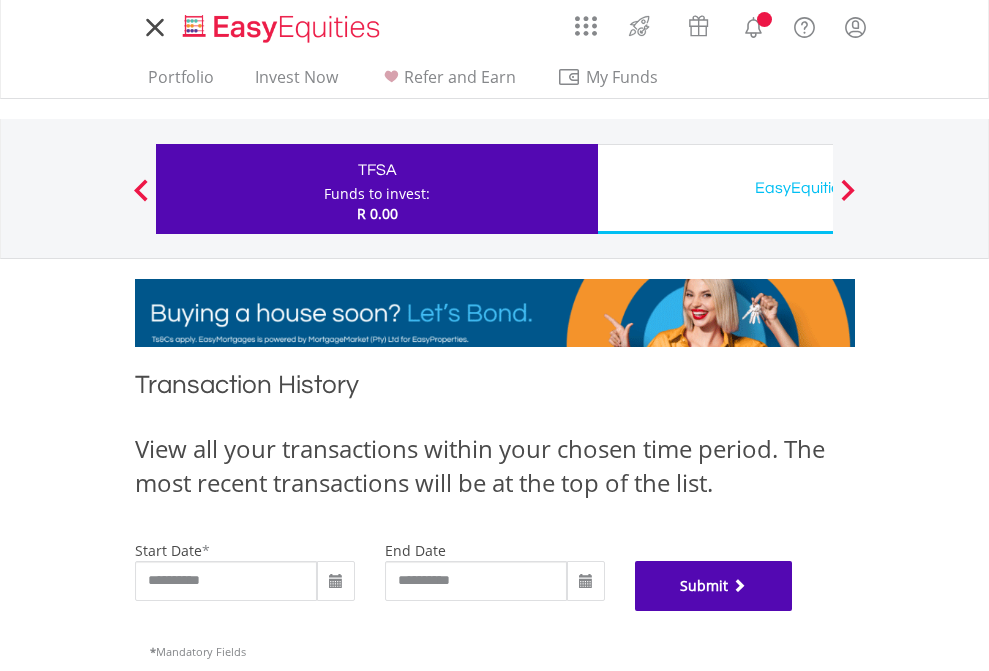 click on "Submit" at bounding box center (714, 586) 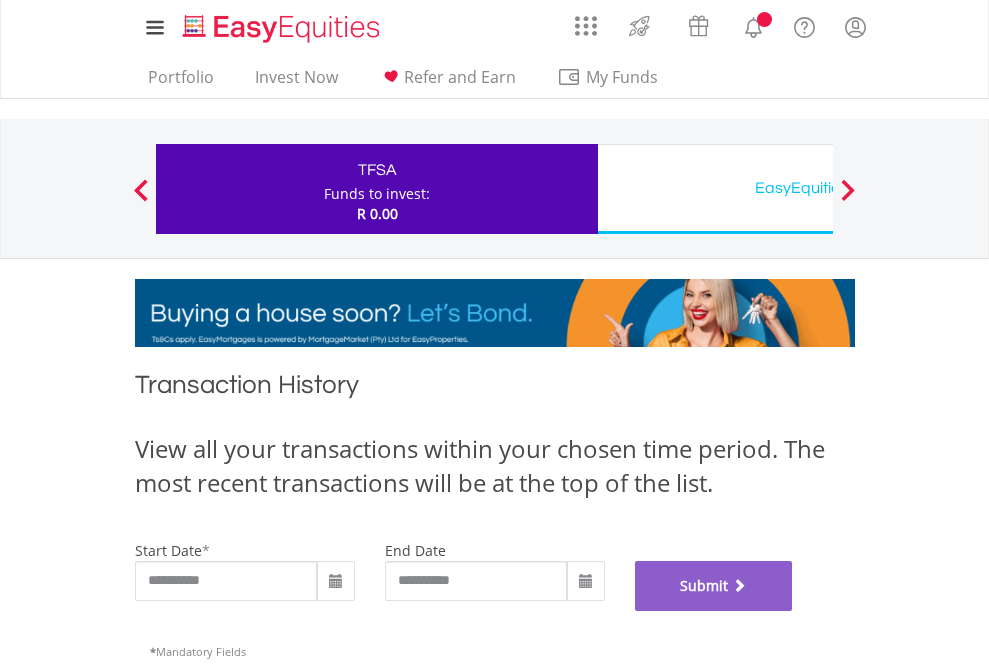 scroll, scrollTop: 811, scrollLeft: 0, axis: vertical 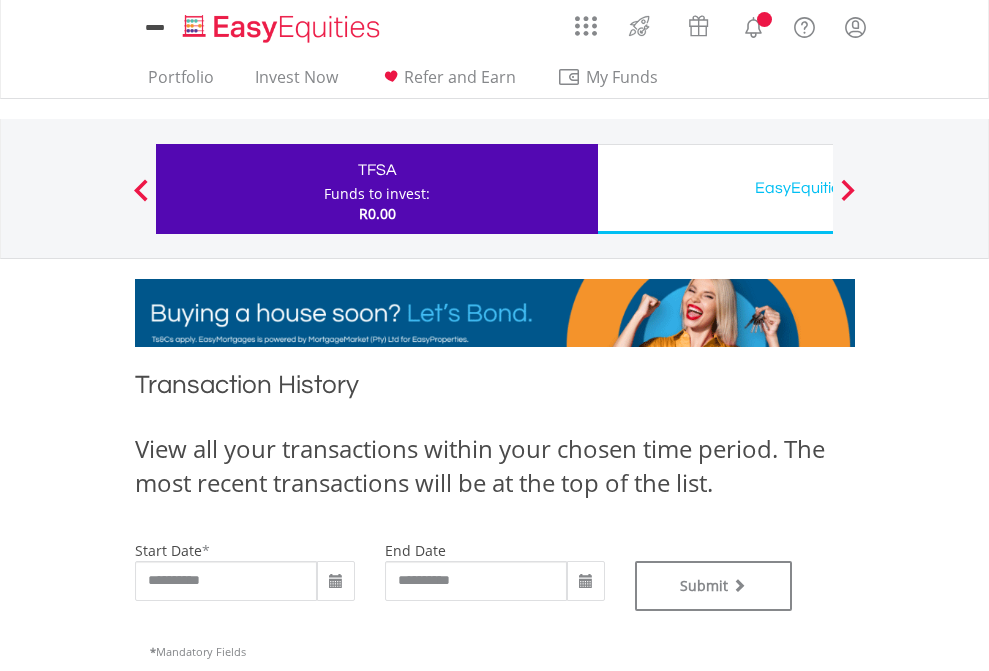 click on "EasyEquities USD" at bounding box center [818, 188] 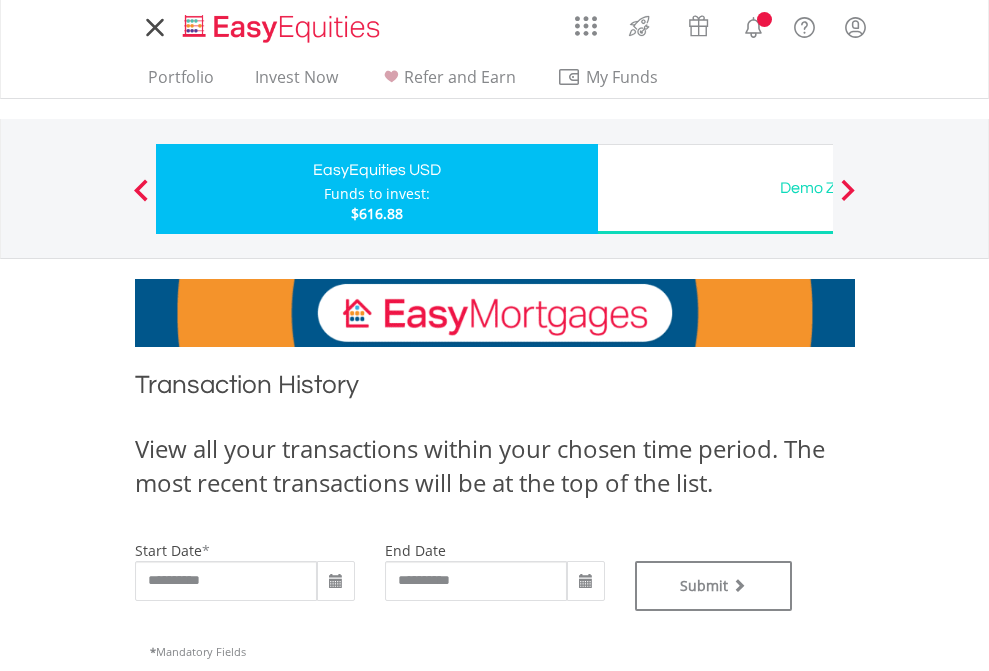 scroll, scrollTop: 0, scrollLeft: 0, axis: both 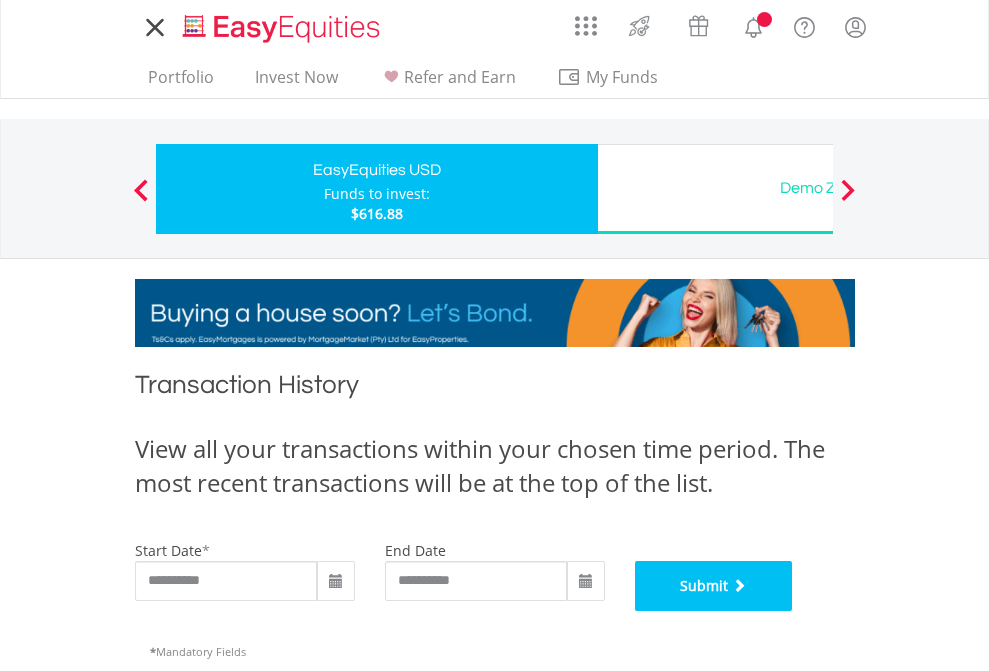 click on "Submit" at bounding box center [714, 586] 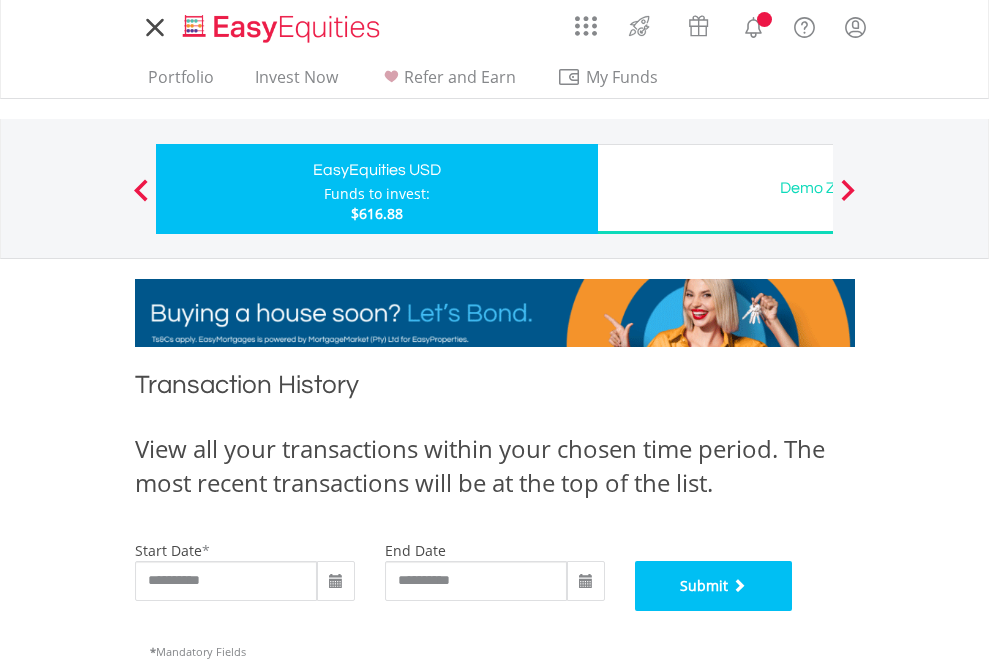scroll, scrollTop: 811, scrollLeft: 0, axis: vertical 